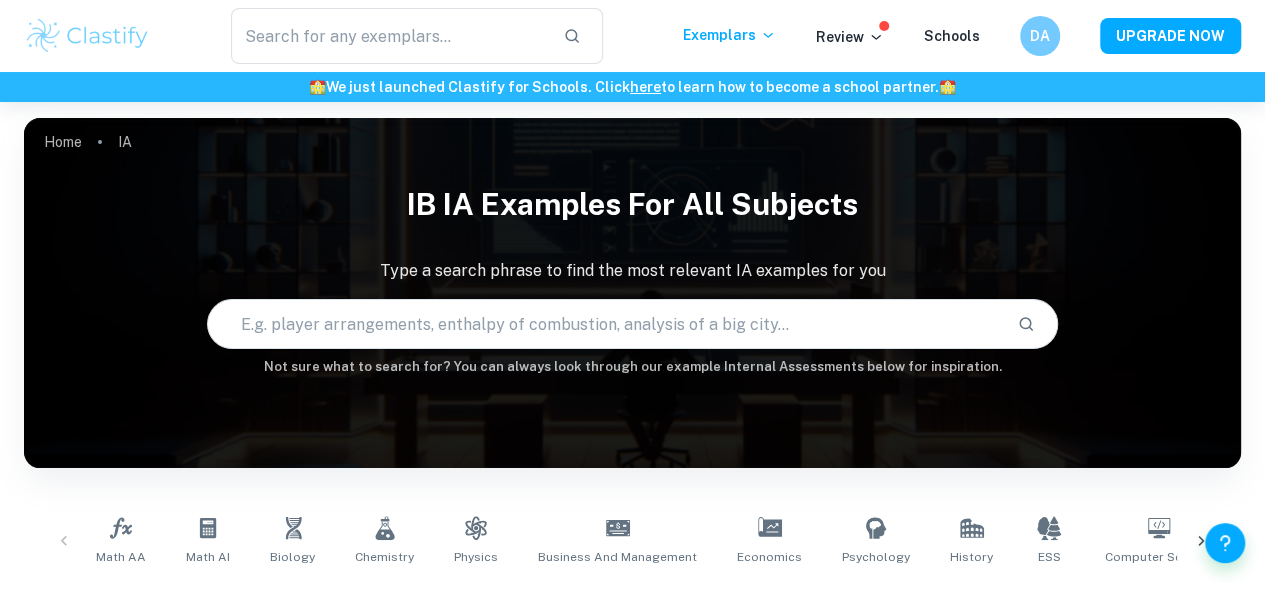 scroll, scrollTop: 37, scrollLeft: 0, axis: vertical 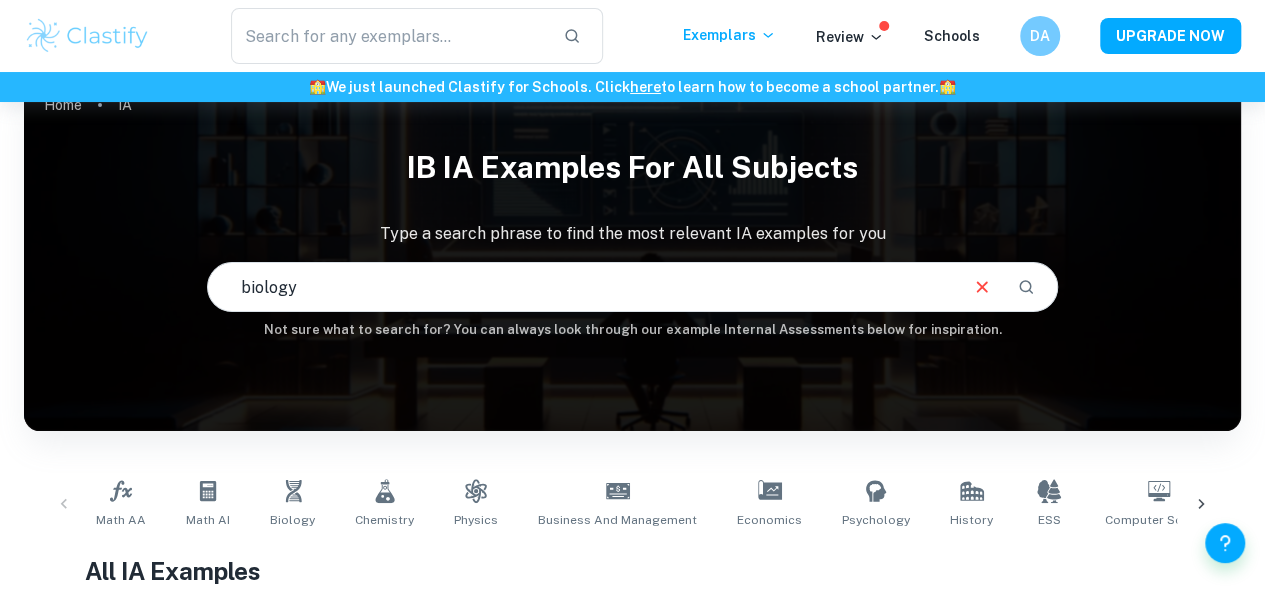 type on "biology" 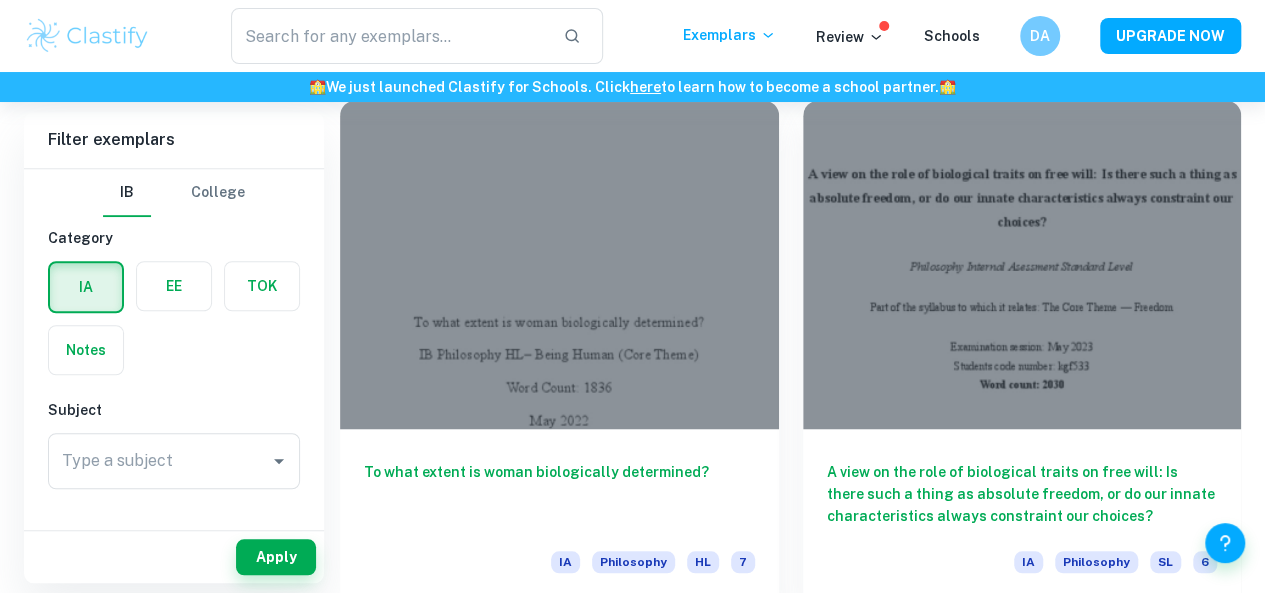scroll, scrollTop: 575, scrollLeft: 0, axis: vertical 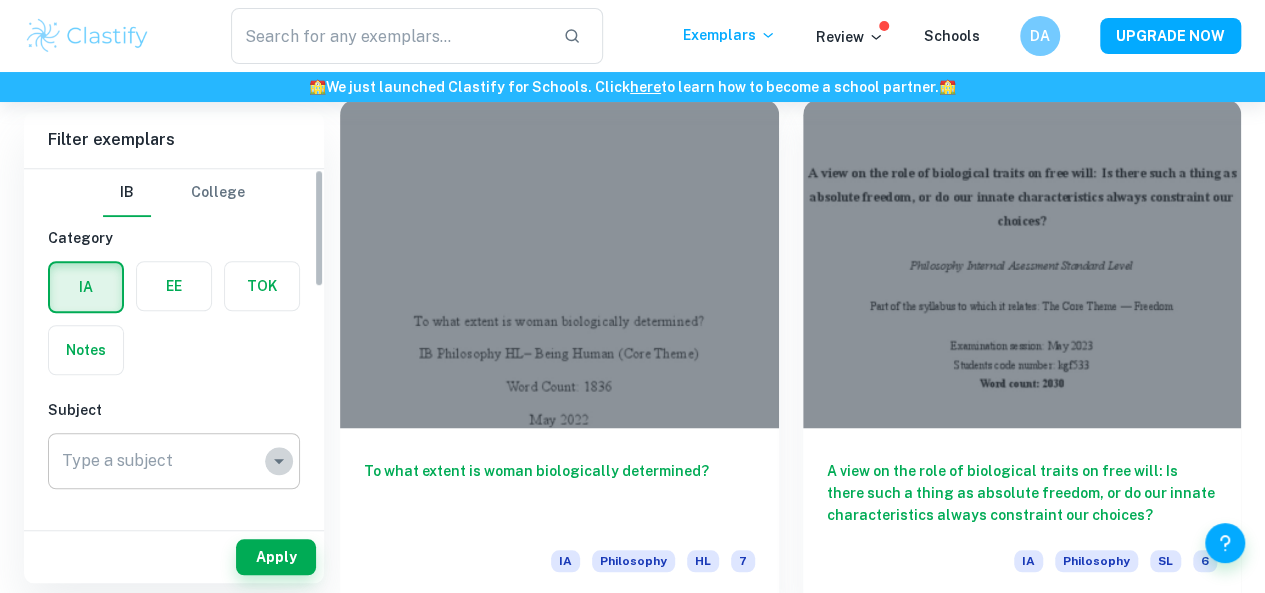 click 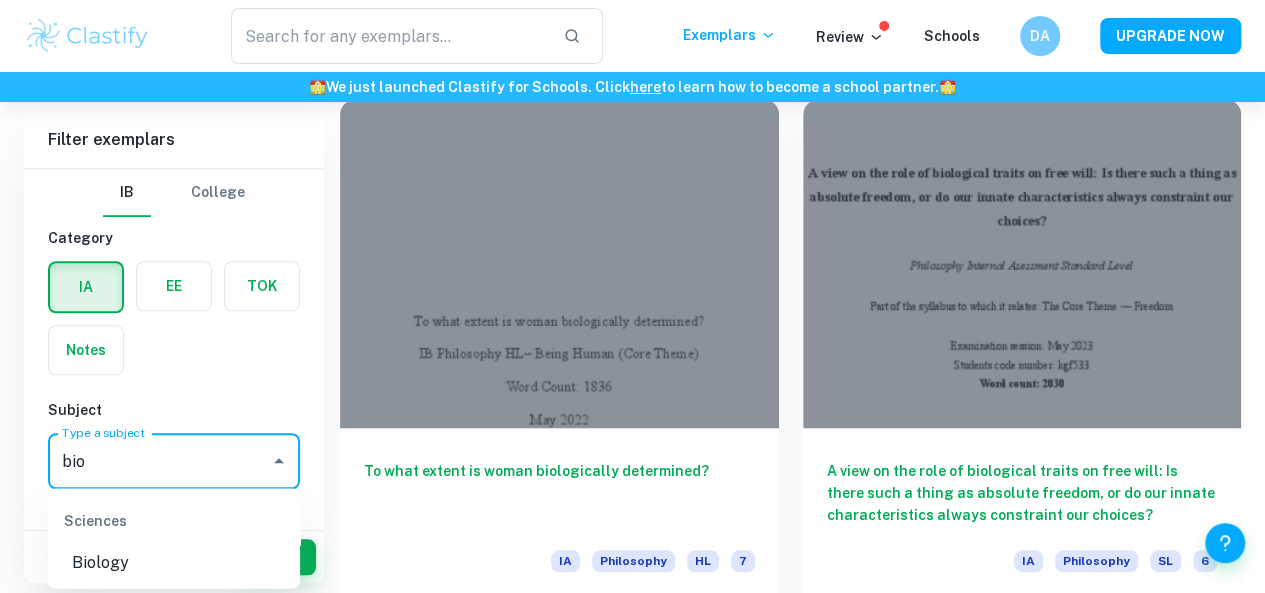 click on "Biology" at bounding box center [174, 562] 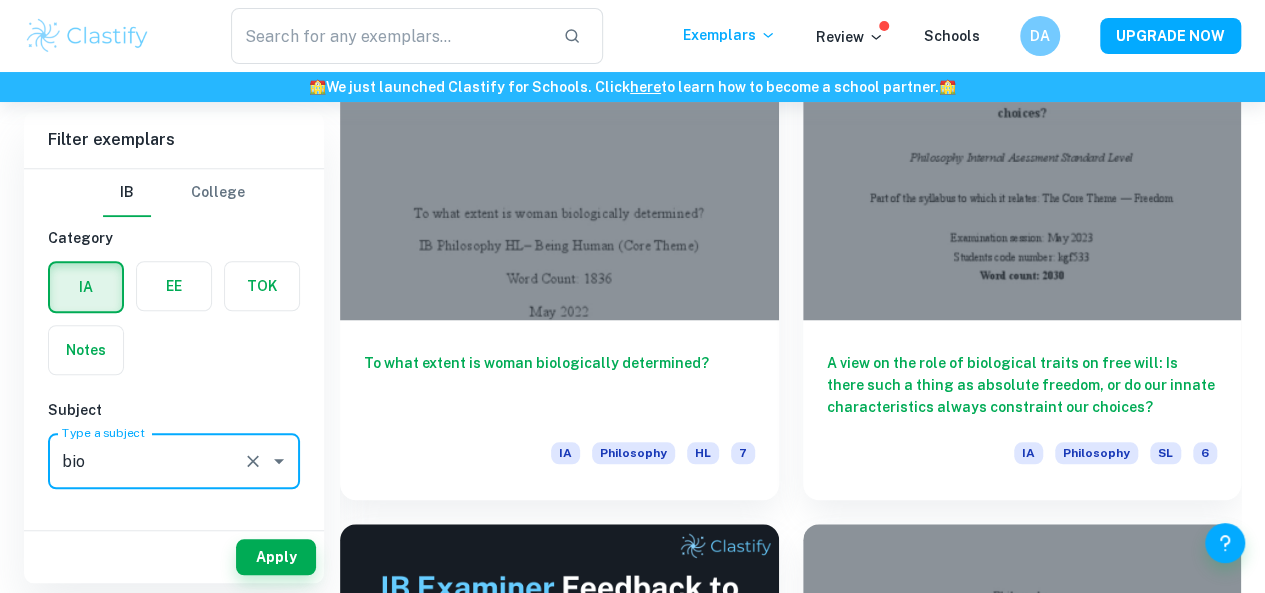 scroll, scrollTop: 695, scrollLeft: 0, axis: vertical 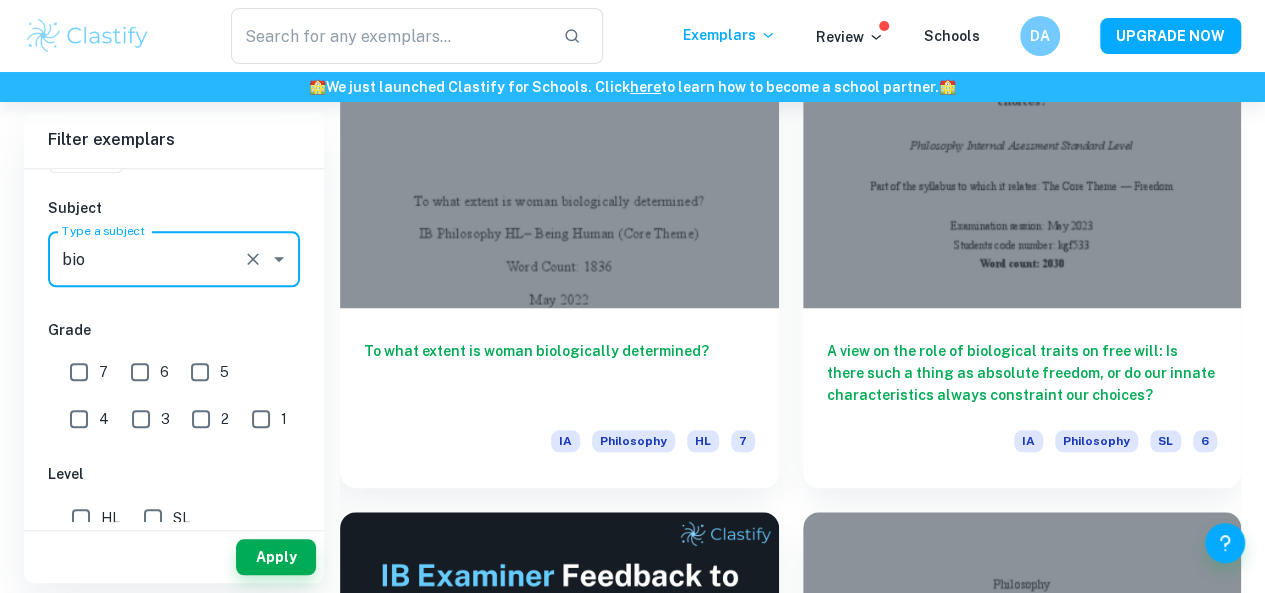type on "Biology" 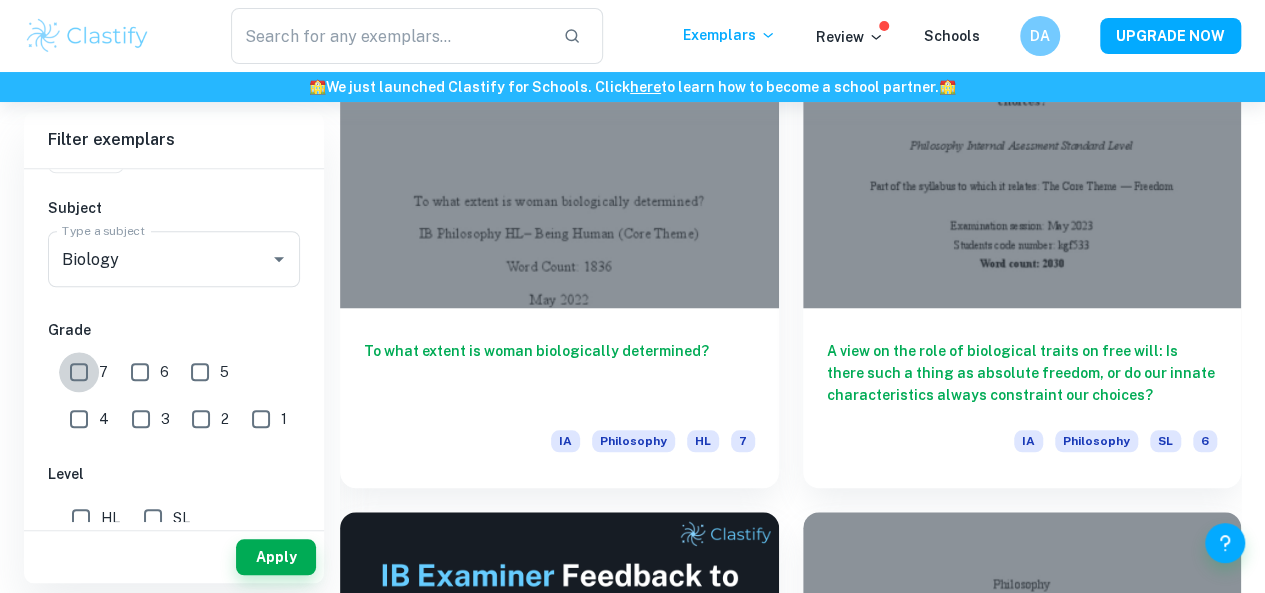 click on "7" at bounding box center (79, 372) 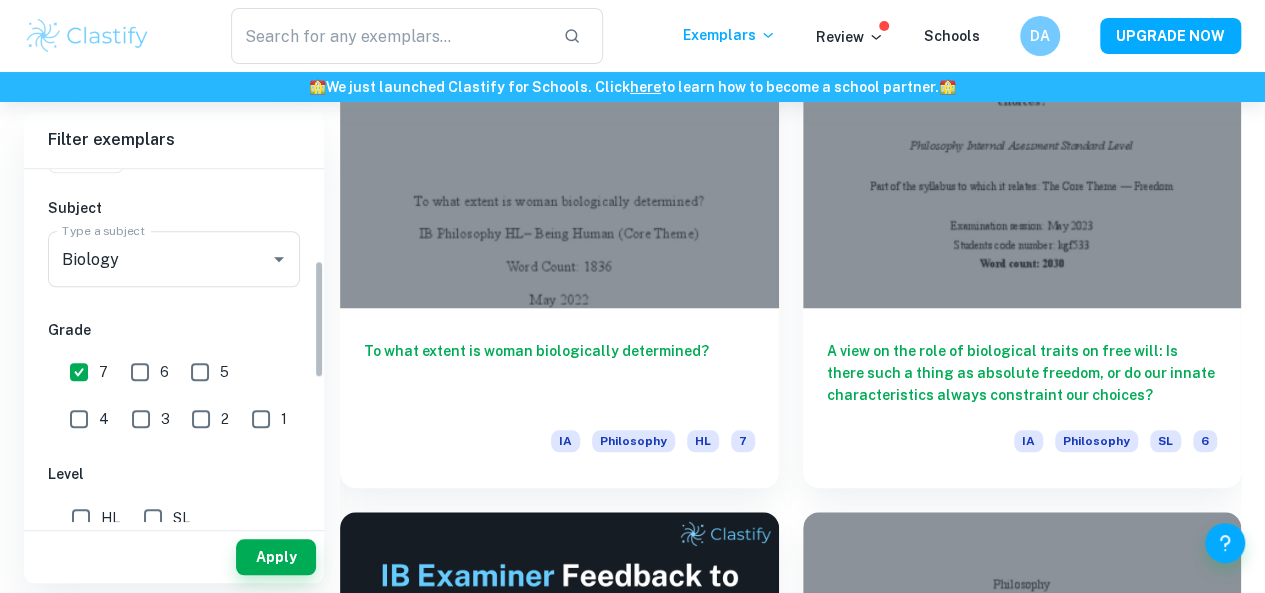 scroll, scrollTop: 302, scrollLeft: 0, axis: vertical 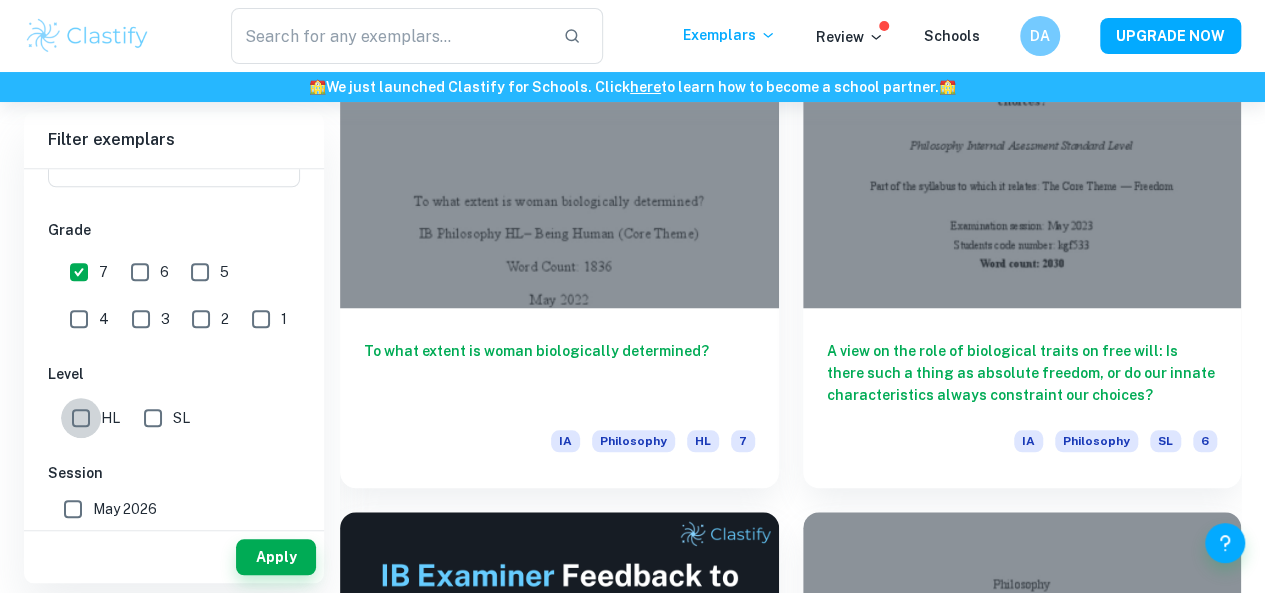 click on "HL" at bounding box center [81, 418] 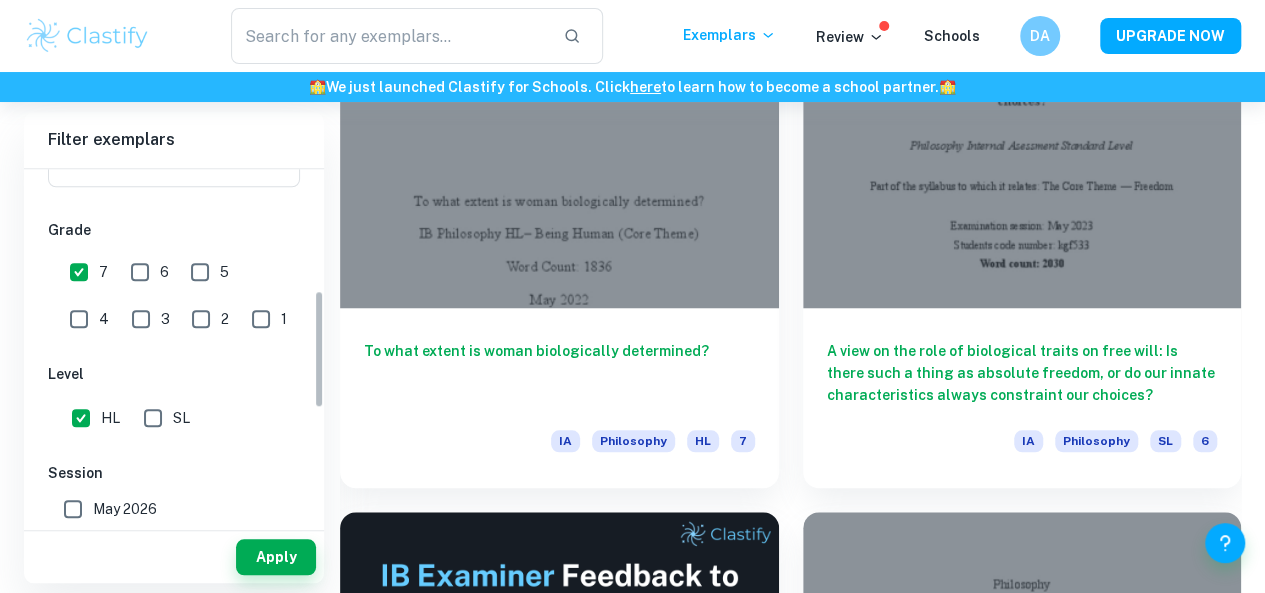 scroll, scrollTop: 388, scrollLeft: 0, axis: vertical 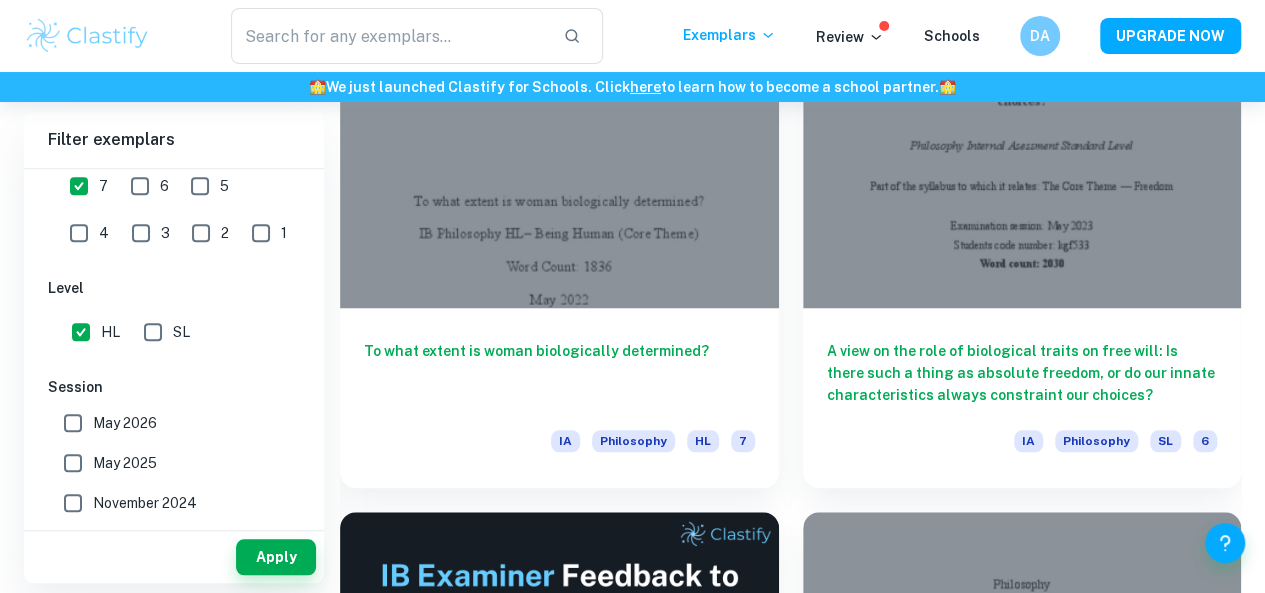 drag, startPoint x: 82, startPoint y: 462, endPoint x: 76, endPoint y: 493, distance: 31.575306 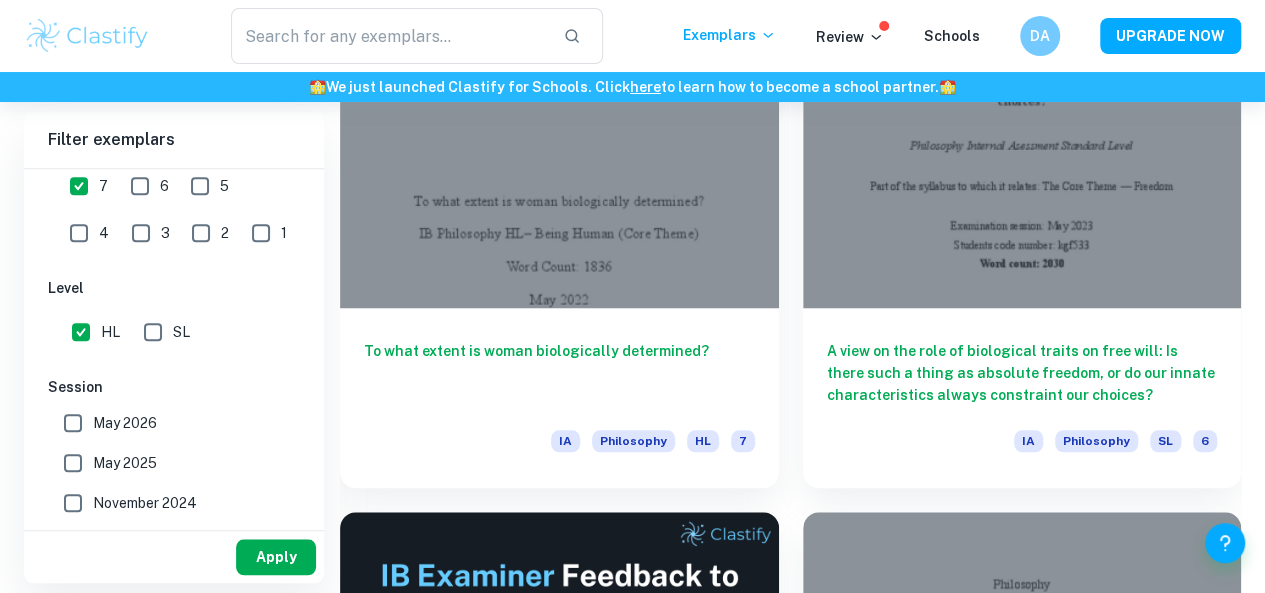 click on "Apply" at bounding box center (276, 557) 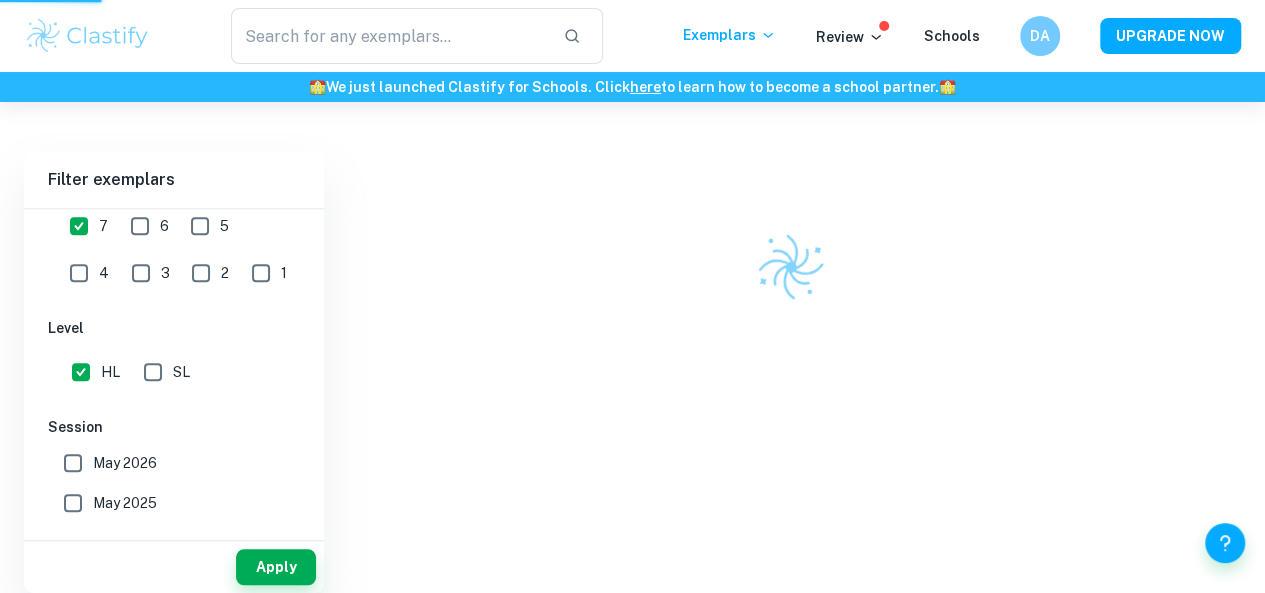 scroll, scrollTop: 492, scrollLeft: 0, axis: vertical 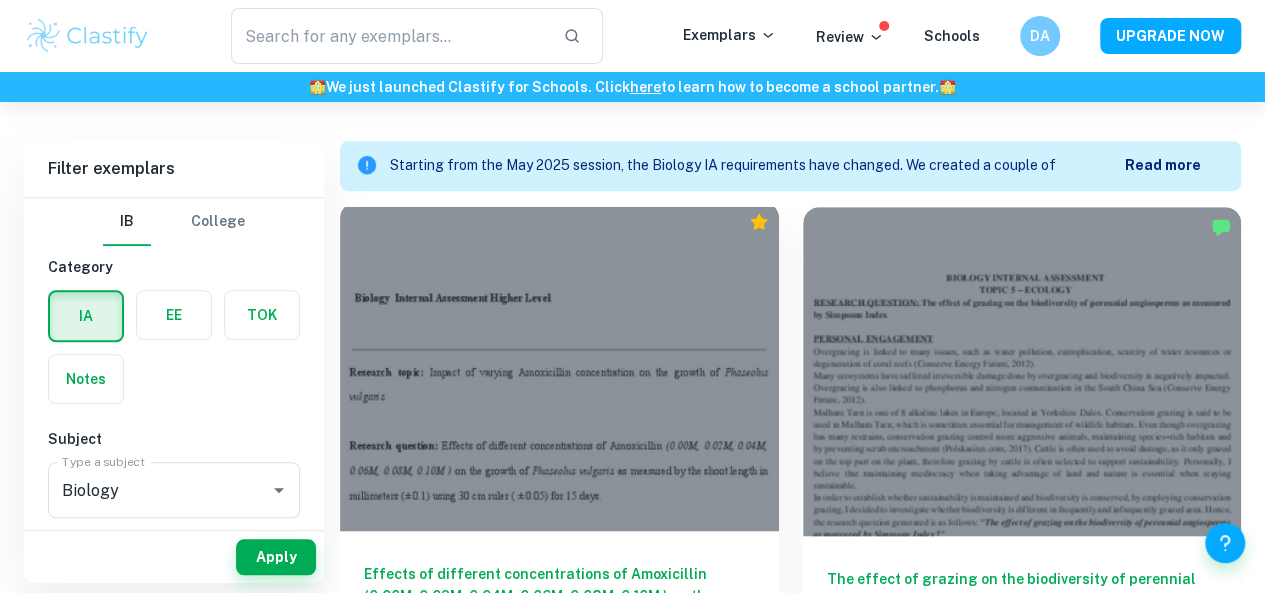 click at bounding box center (559, 366) 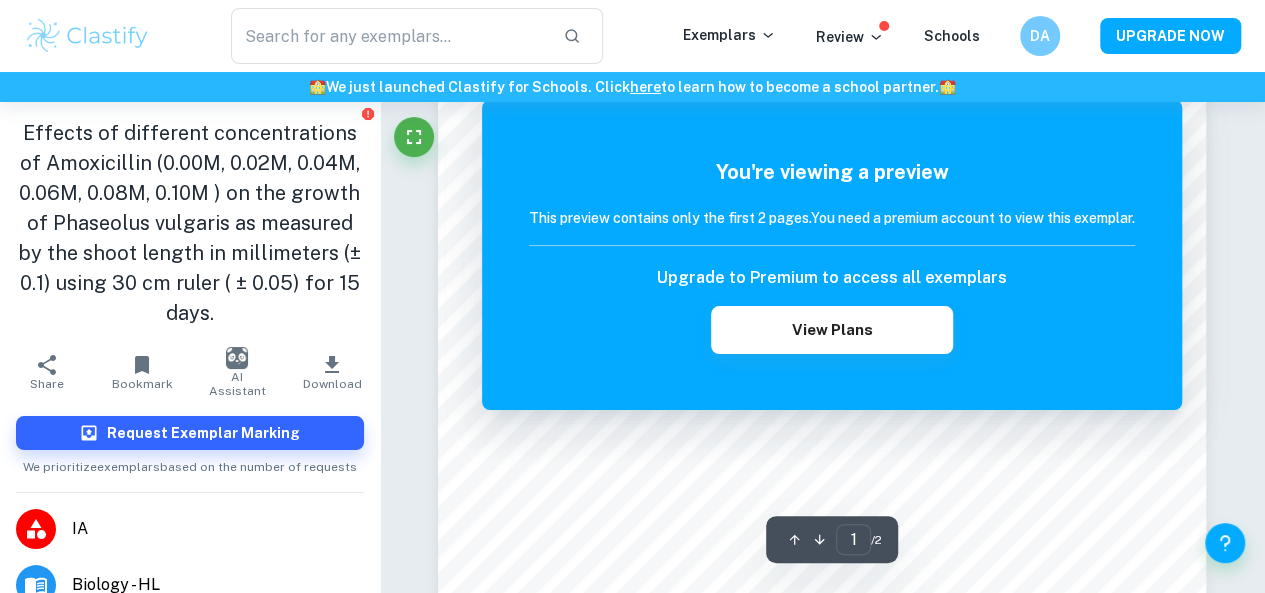 scroll, scrollTop: 0, scrollLeft: 0, axis: both 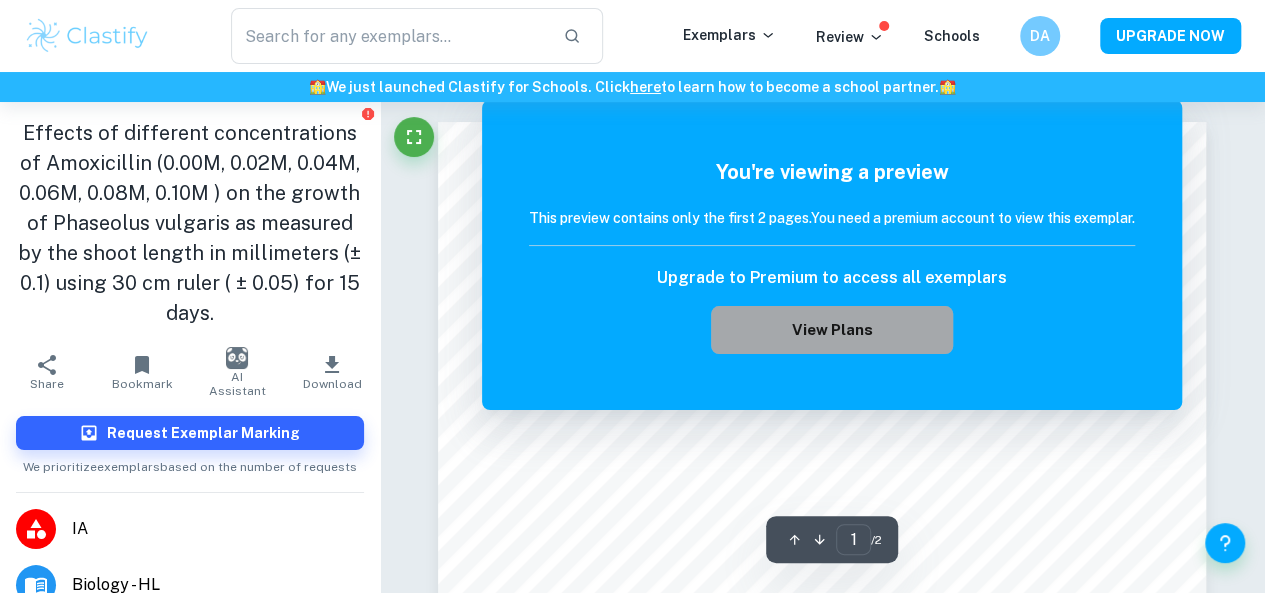 click on "View Plans" at bounding box center [832, 330] 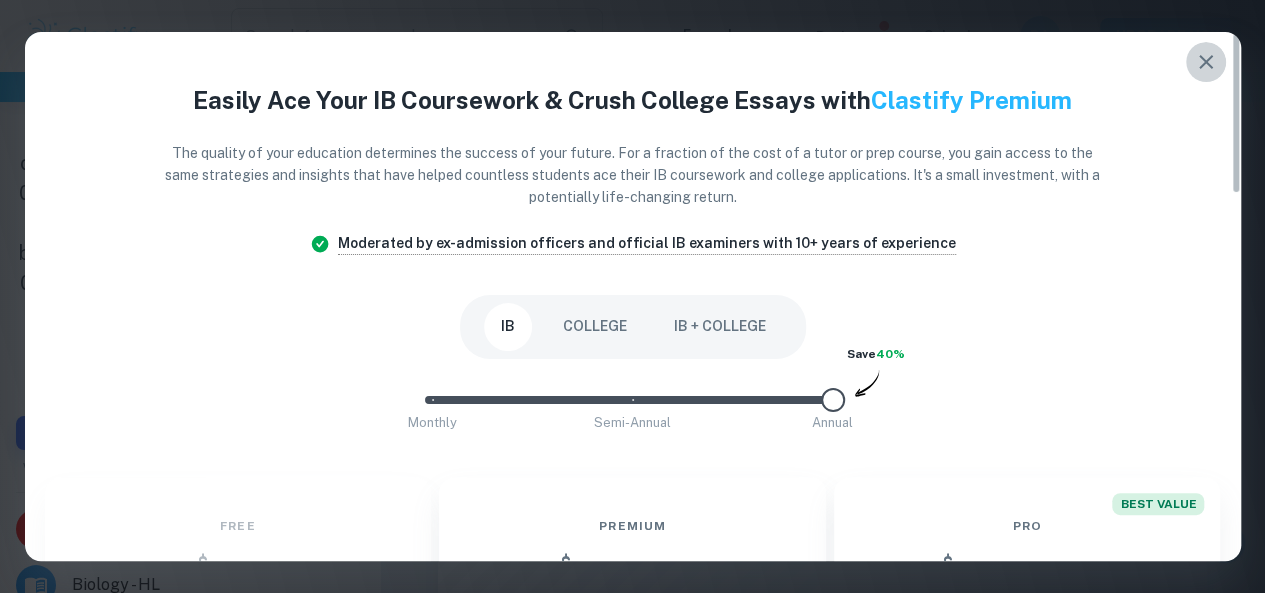 click 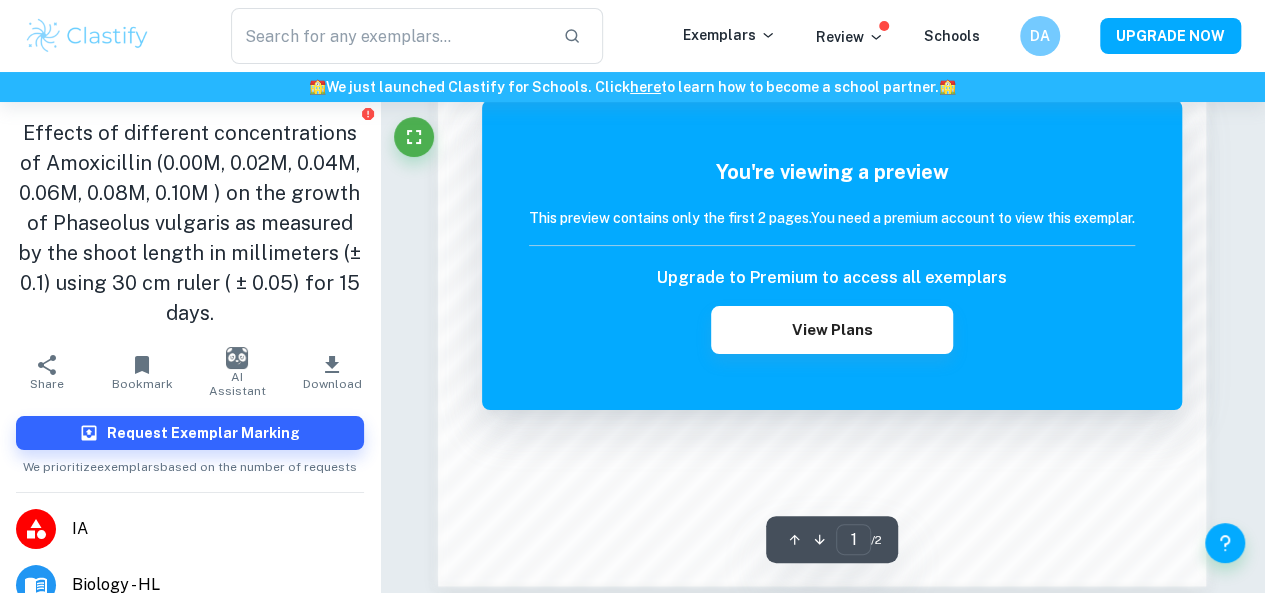 scroll, scrollTop: 1662, scrollLeft: 0, axis: vertical 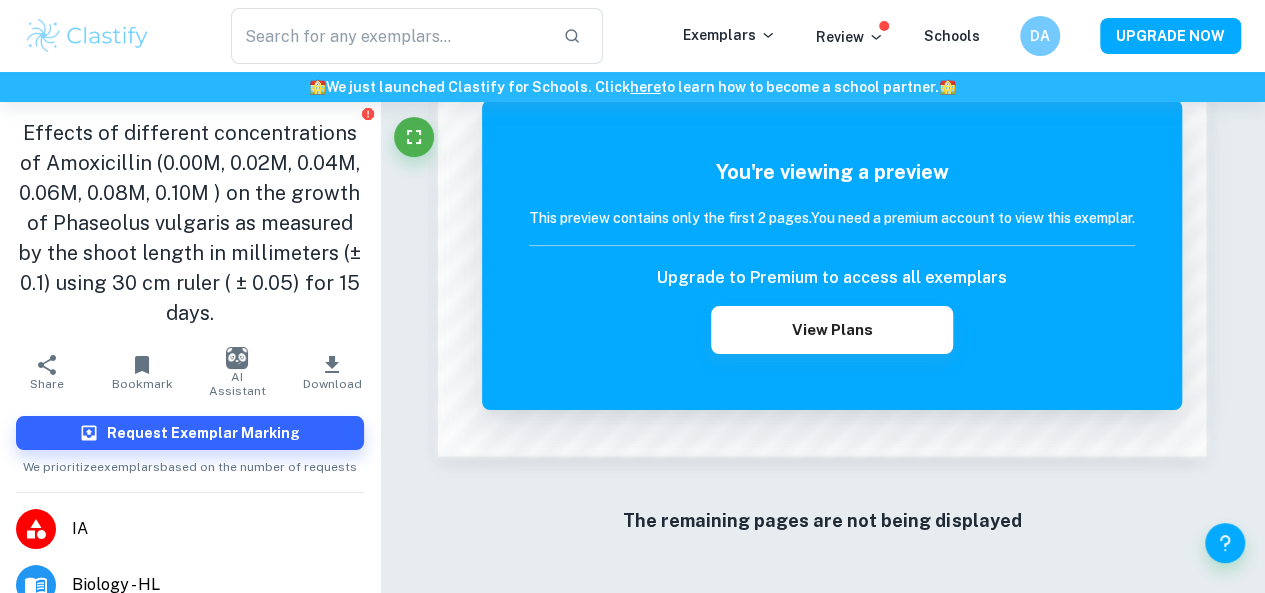click 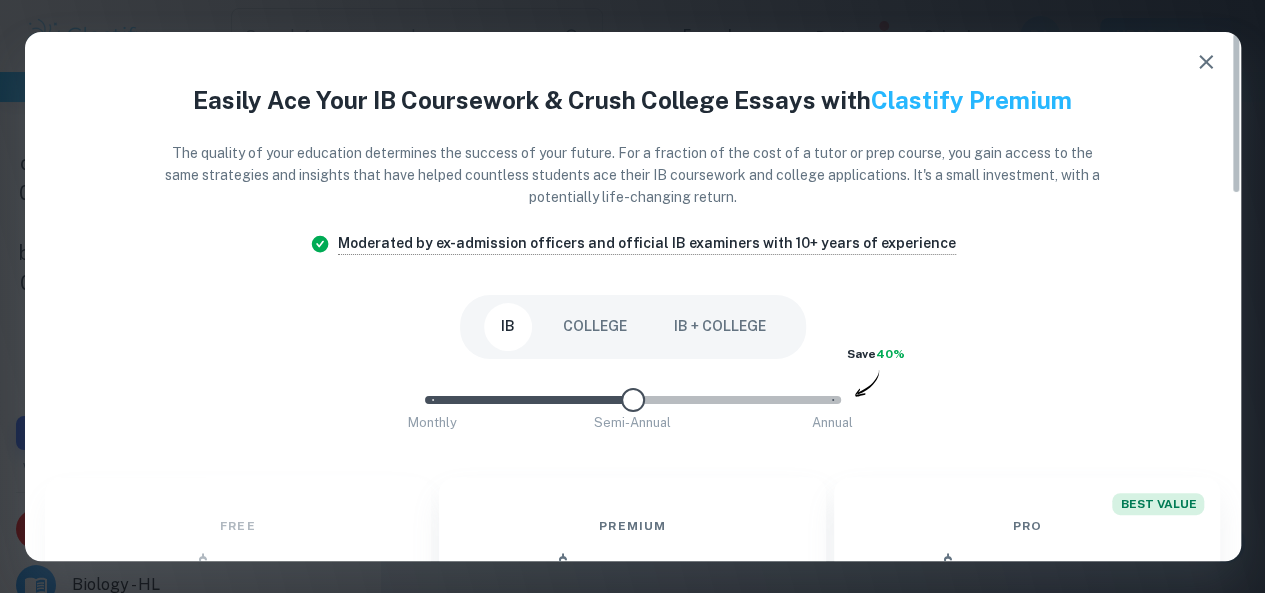 type on "0" 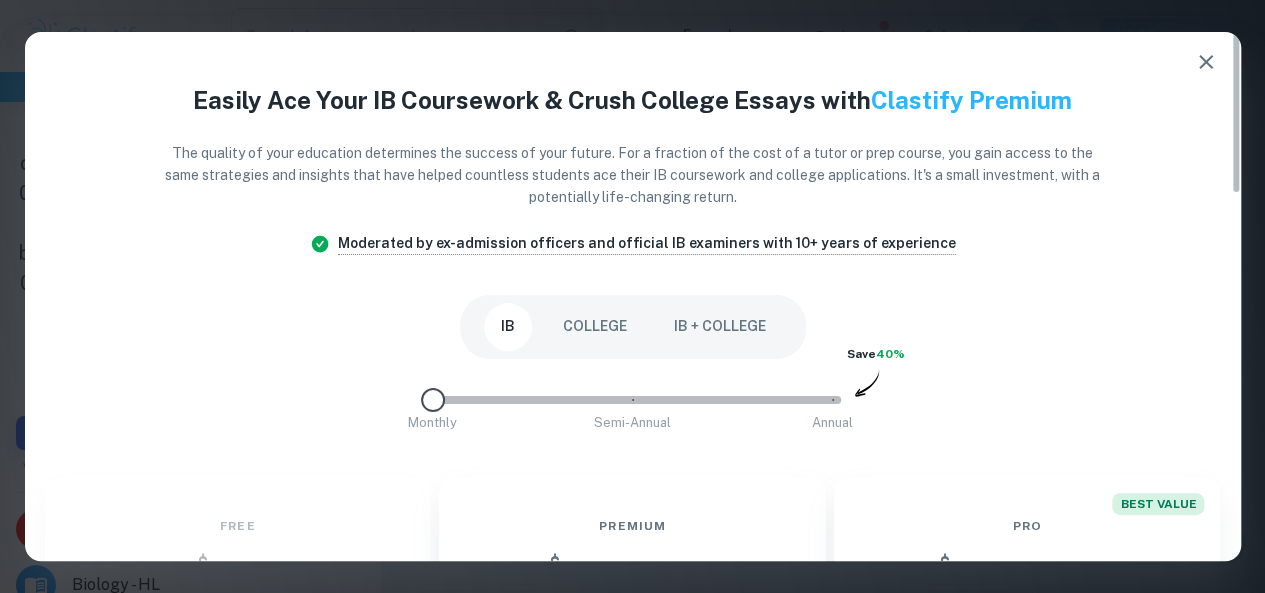 click at bounding box center [1206, 62] 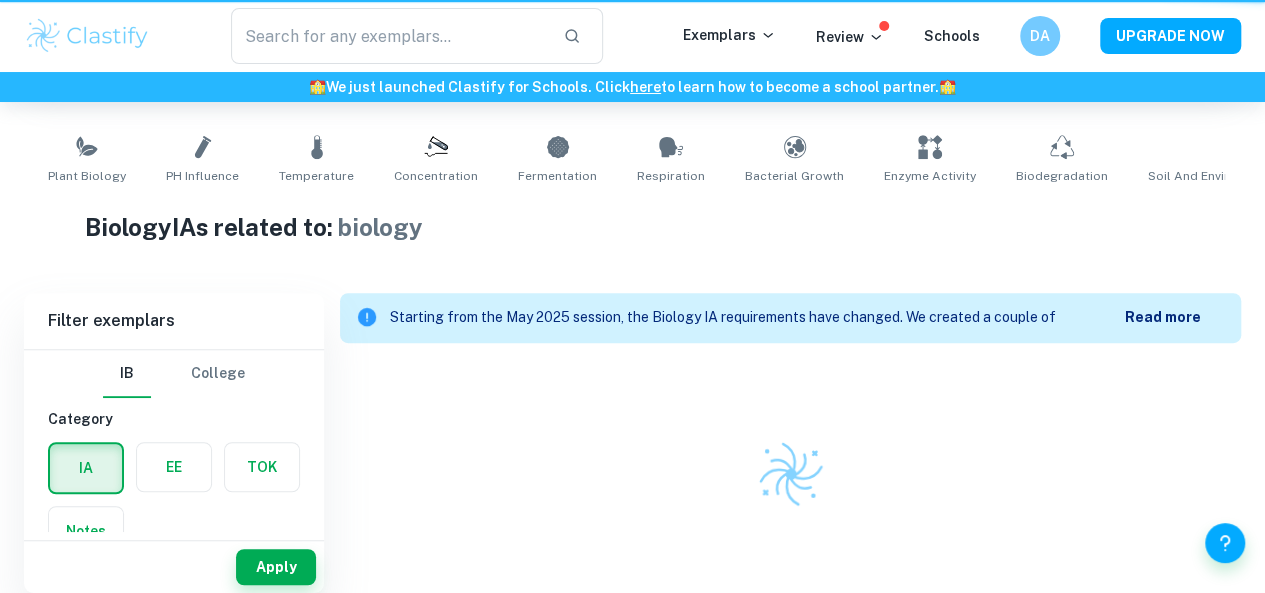 scroll, scrollTop: 380, scrollLeft: 0, axis: vertical 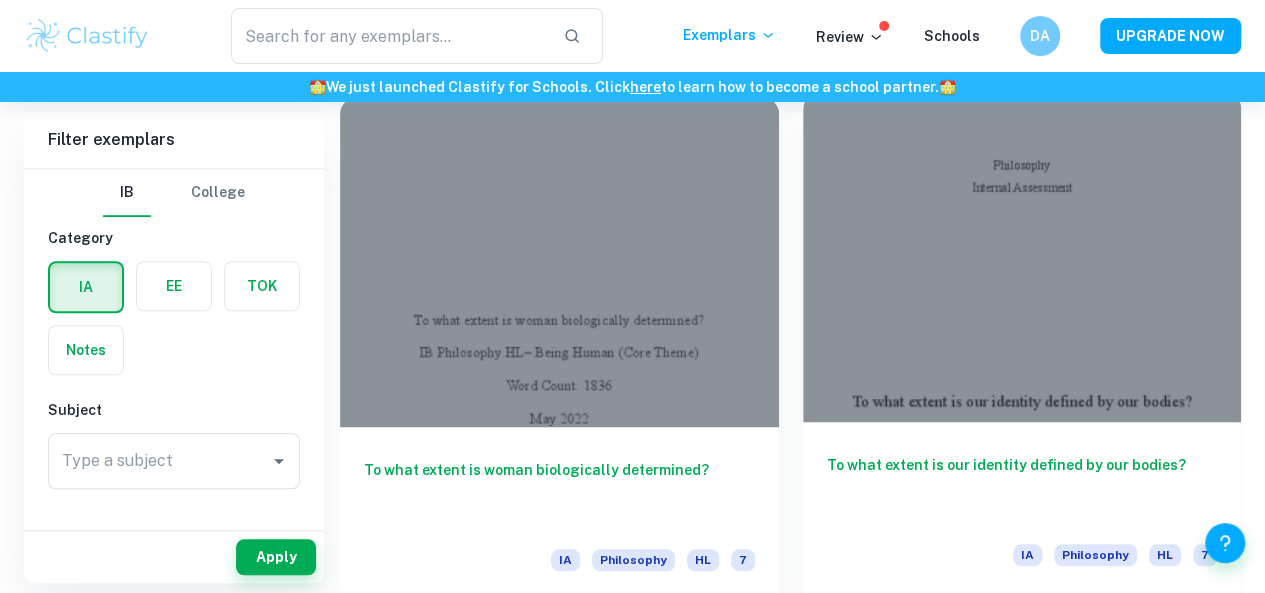click on "To what extent is our identity defined by our bodies?" at bounding box center [1022, 487] 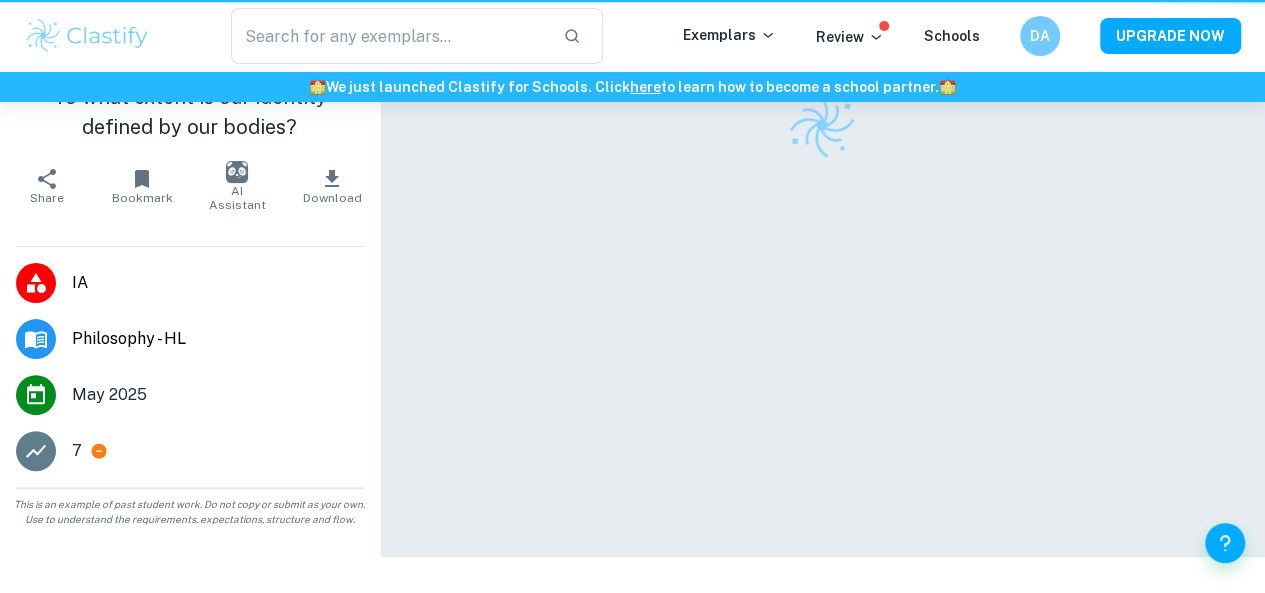 scroll, scrollTop: 0, scrollLeft: 0, axis: both 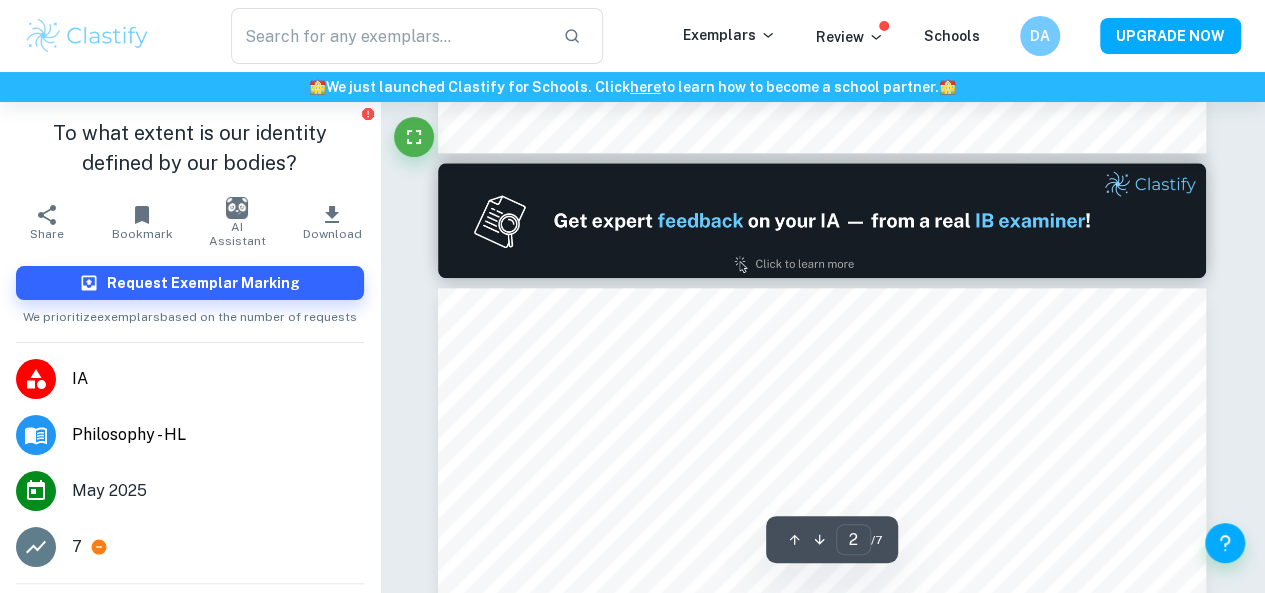 type on "1" 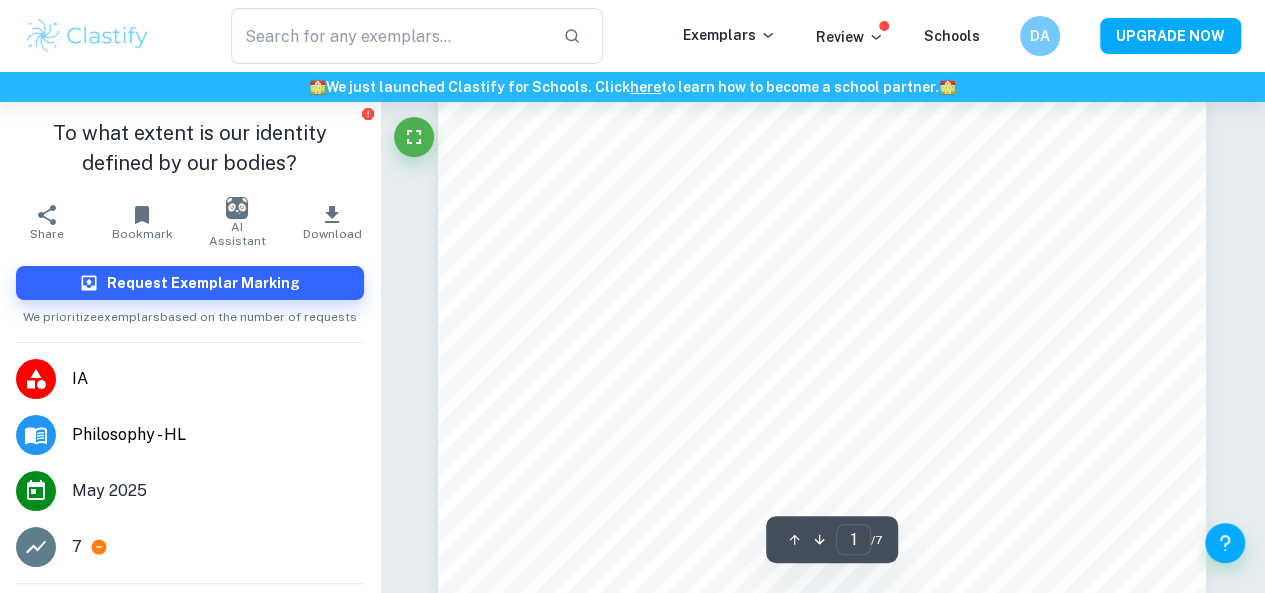 scroll, scrollTop: 292, scrollLeft: 0, axis: vertical 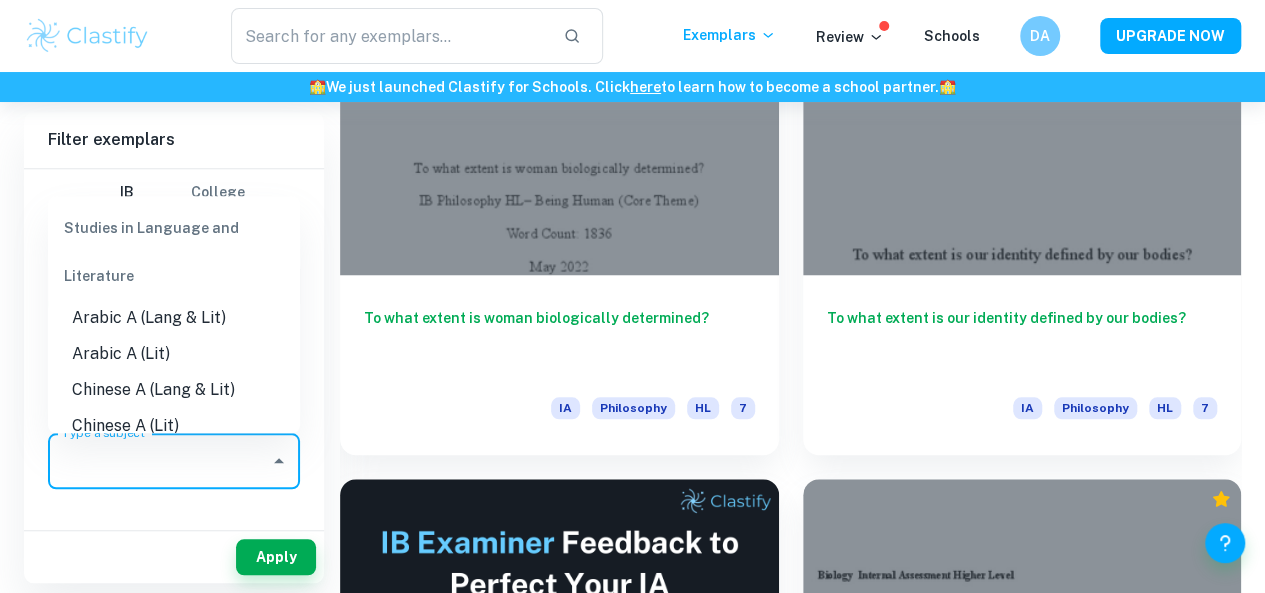 click on "Type a subject" at bounding box center (159, 461) 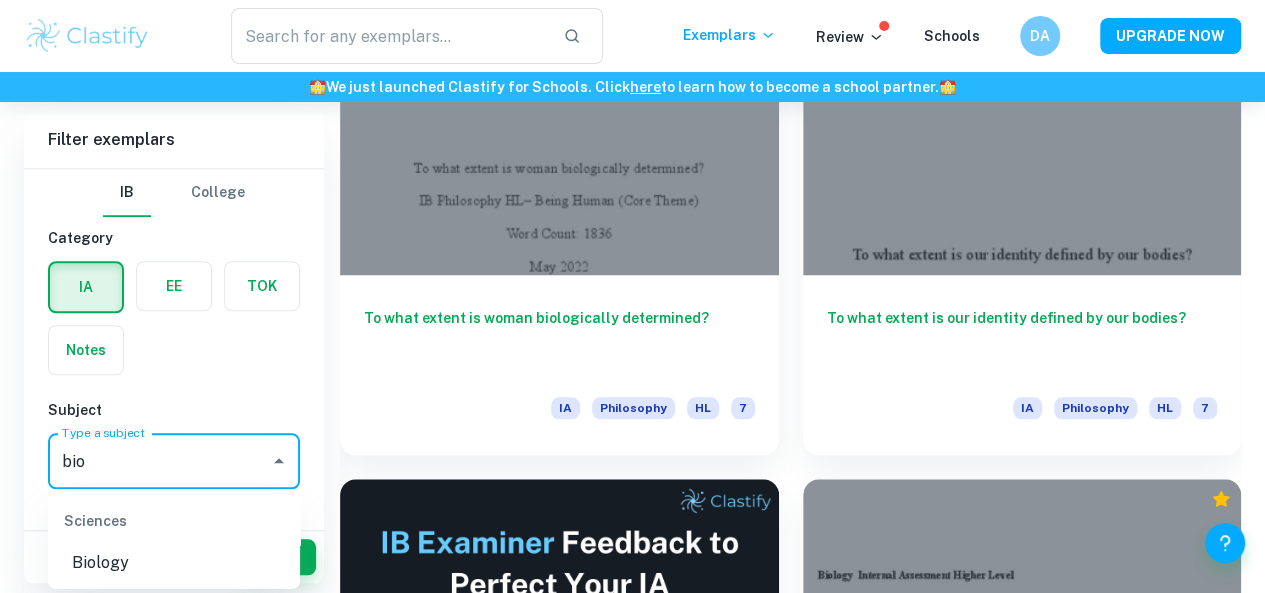 click on "Biology" at bounding box center (174, 563) 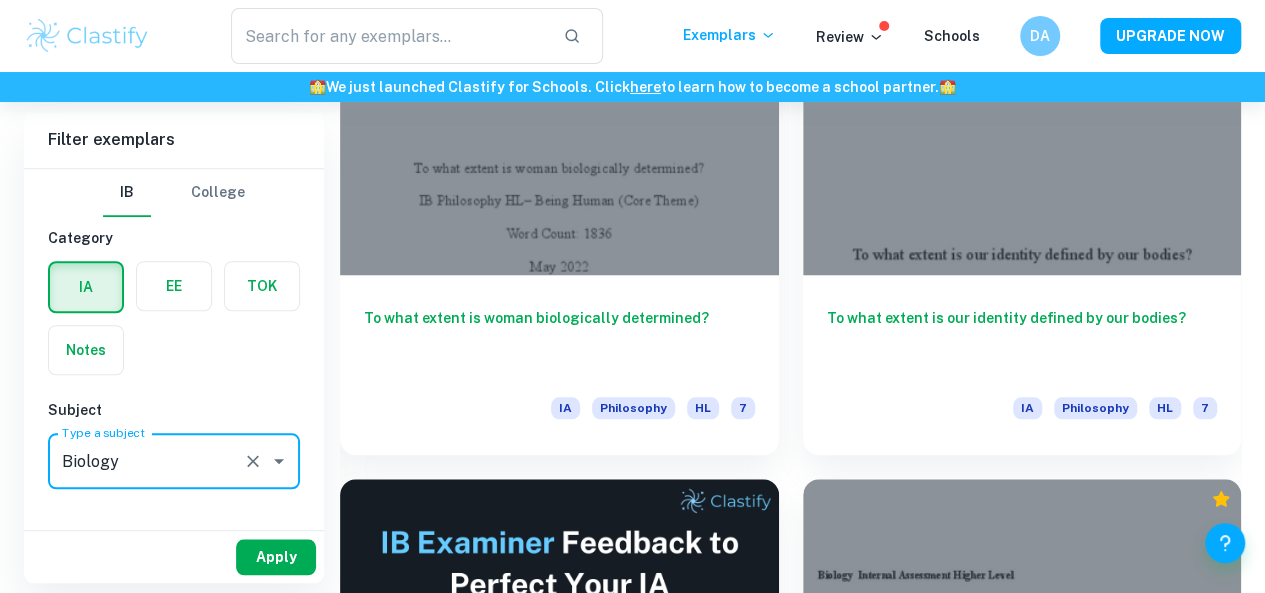 type on "Biology" 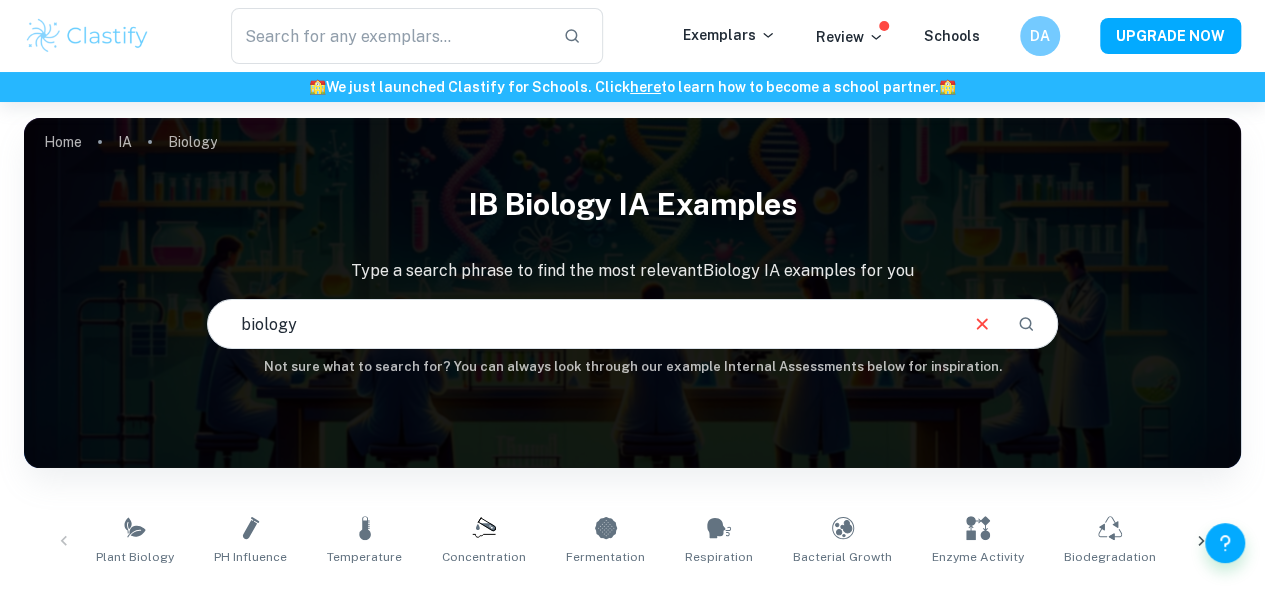 scroll, scrollTop: 208, scrollLeft: 0, axis: vertical 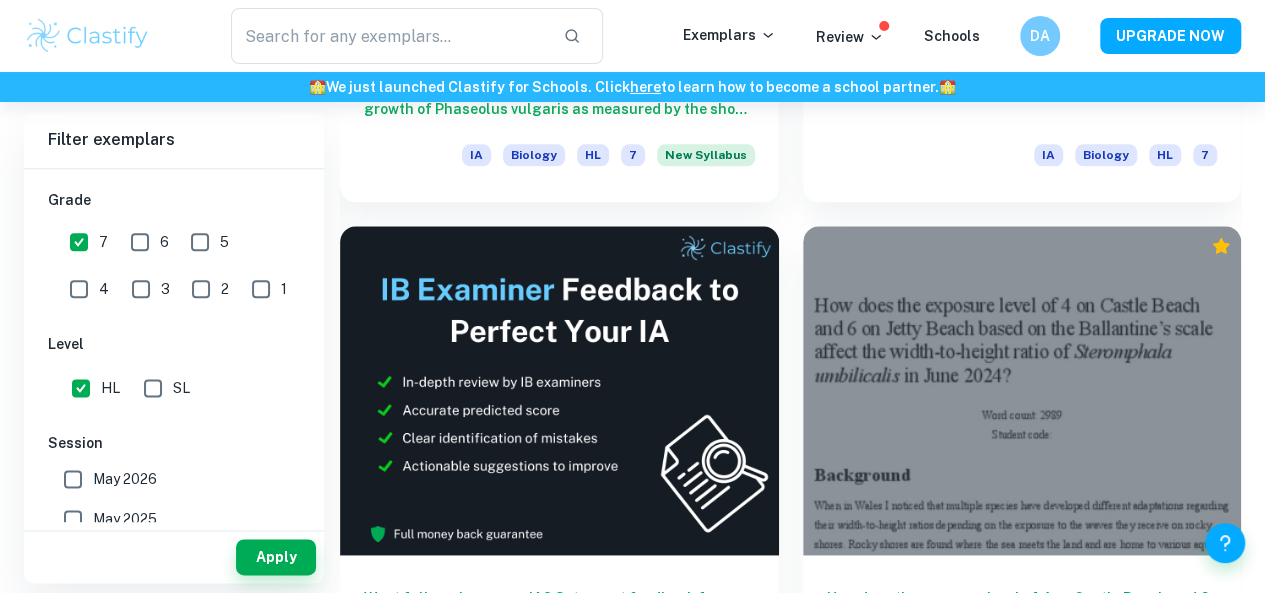 click on "How does the exposure level of 4 on Castle Beach and 6 on Jetty Beach based on the Ballantine’s scale affect the width-to-height ratio of Steromphala umbilicalis in June 2024?" at bounding box center (1022, 620) 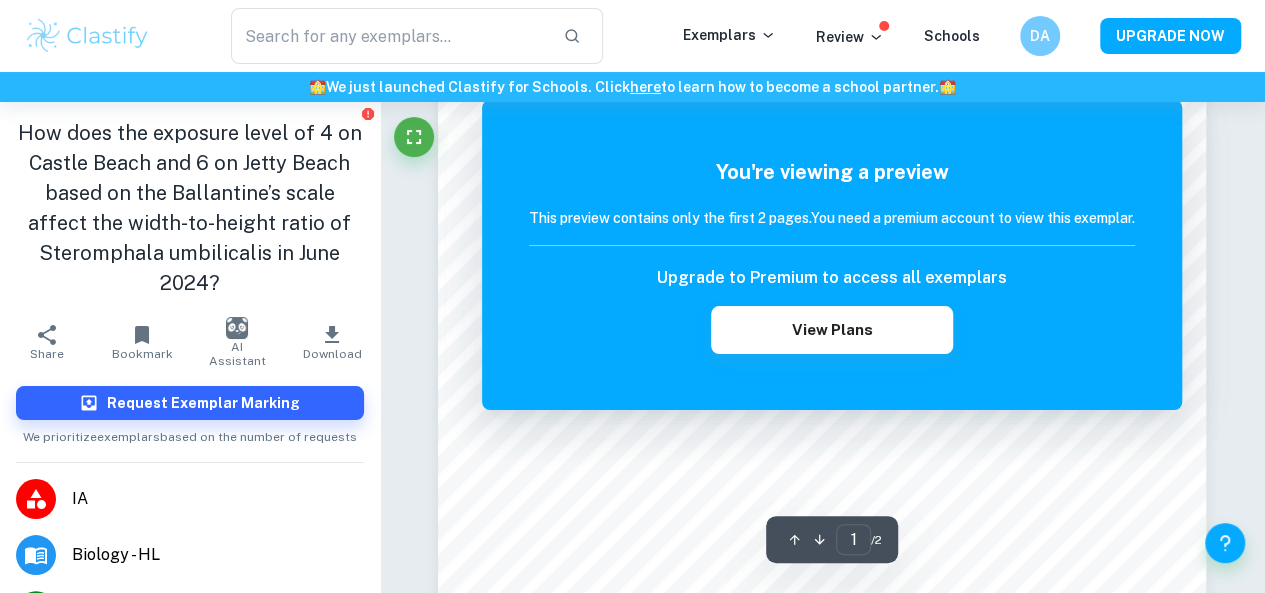 scroll, scrollTop: 0, scrollLeft: 0, axis: both 